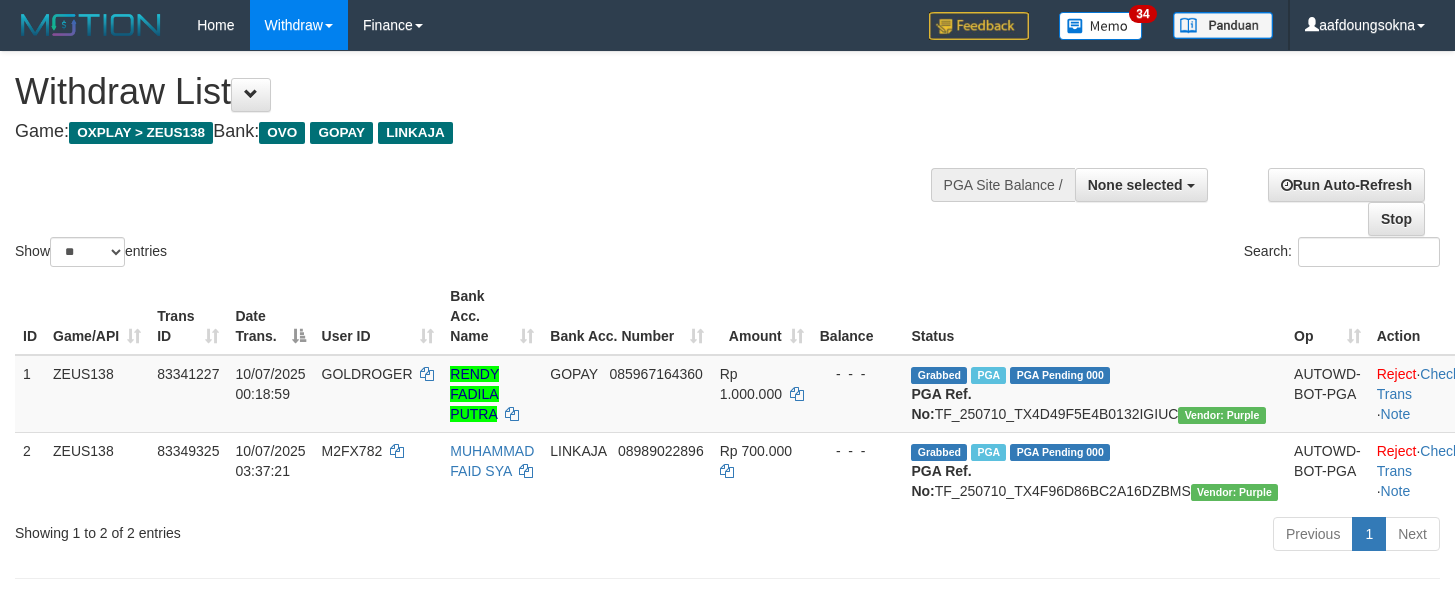 scroll, scrollTop: 208, scrollLeft: 0, axis: vertical 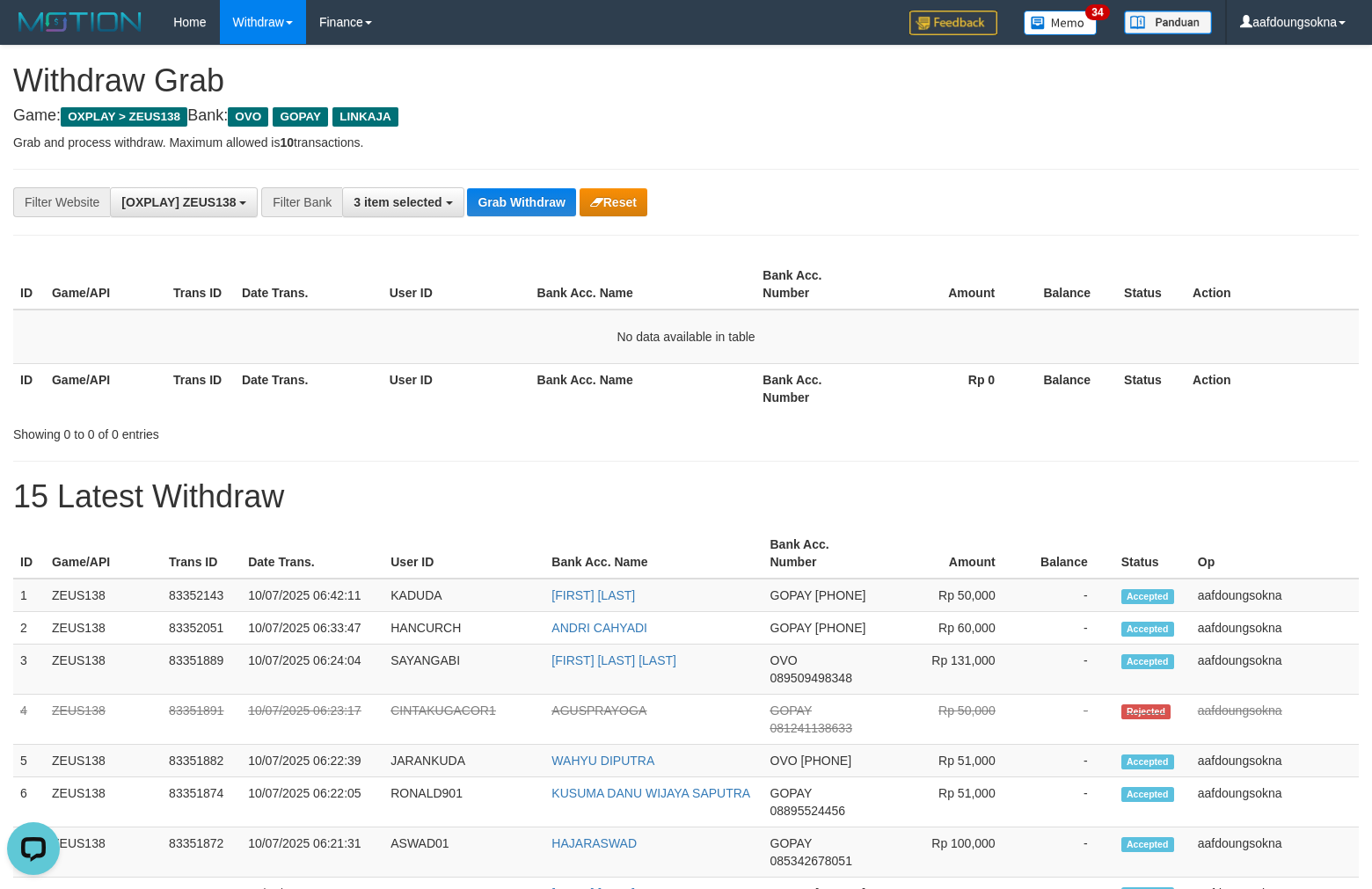 click on "**********" at bounding box center (686, 202) 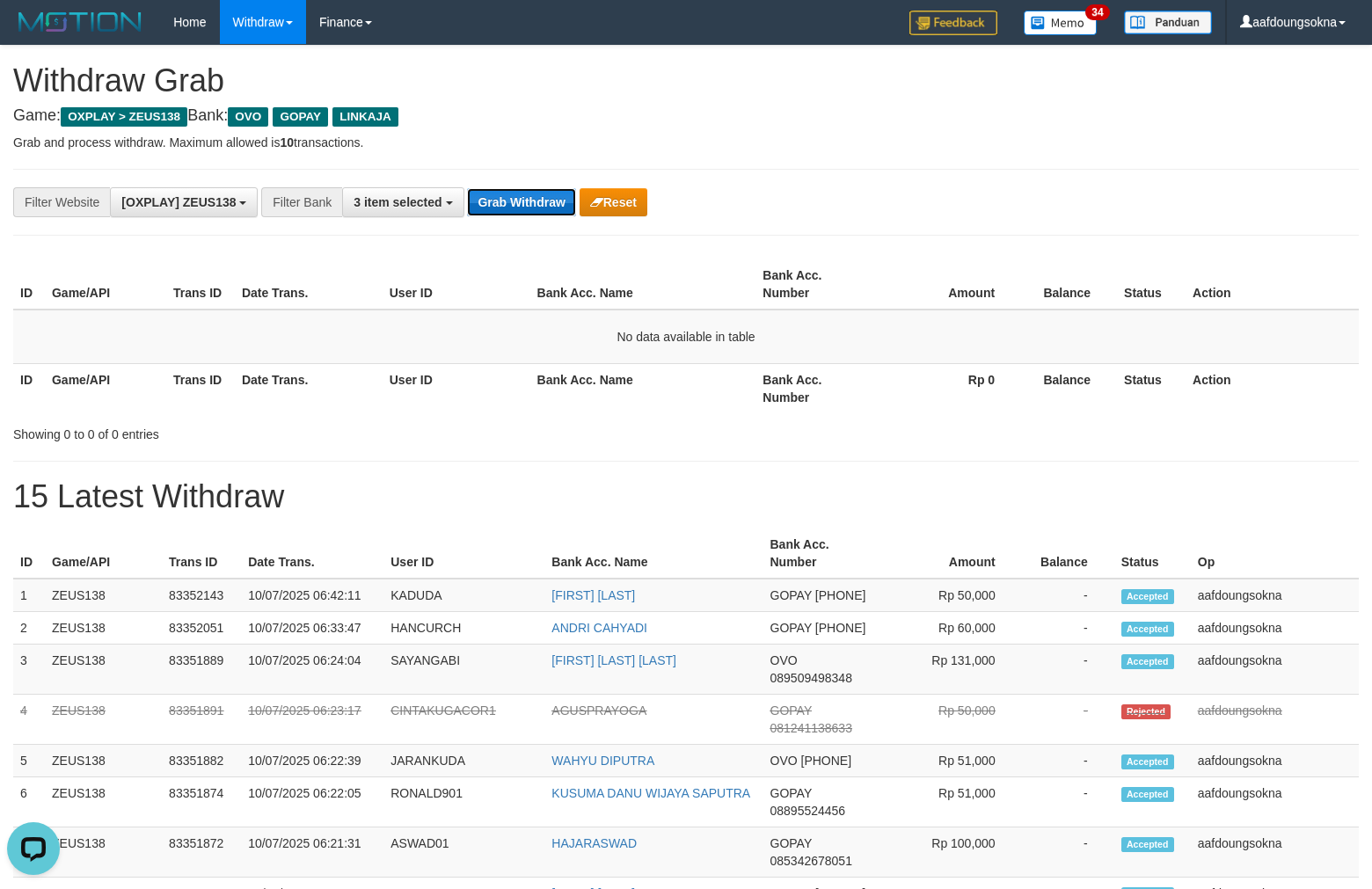 click on "Grab Withdraw" at bounding box center (521, 202) 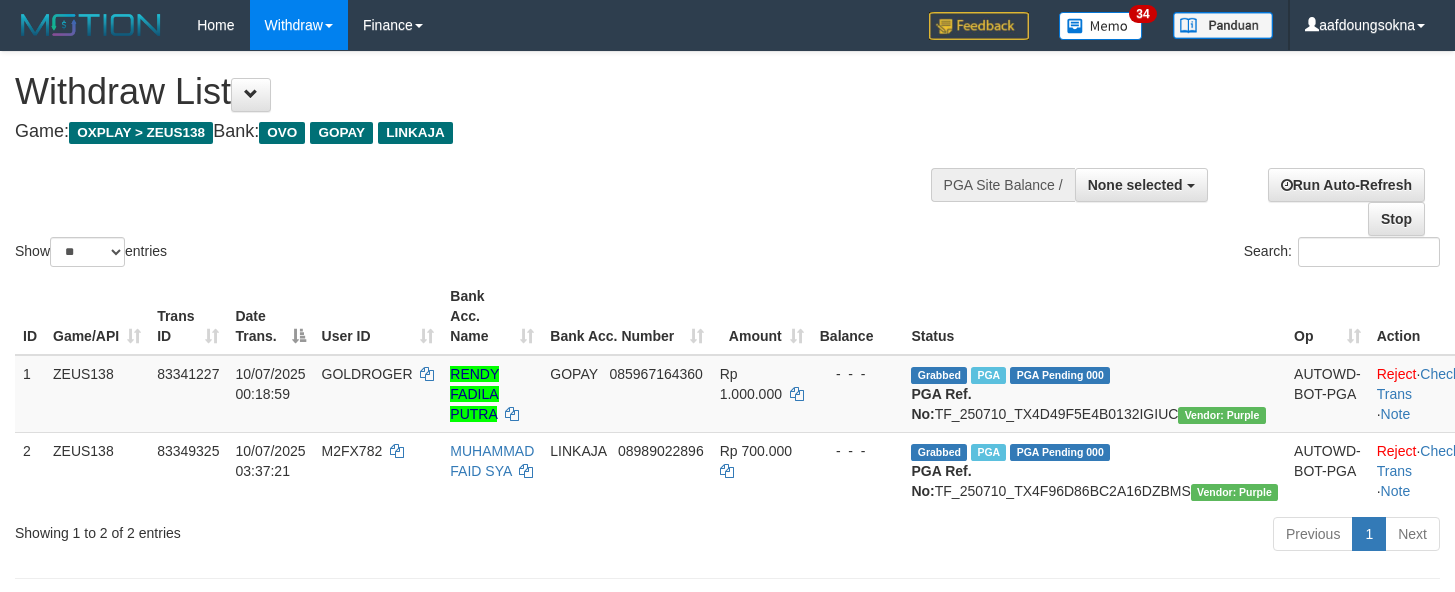 scroll, scrollTop: 208, scrollLeft: 0, axis: vertical 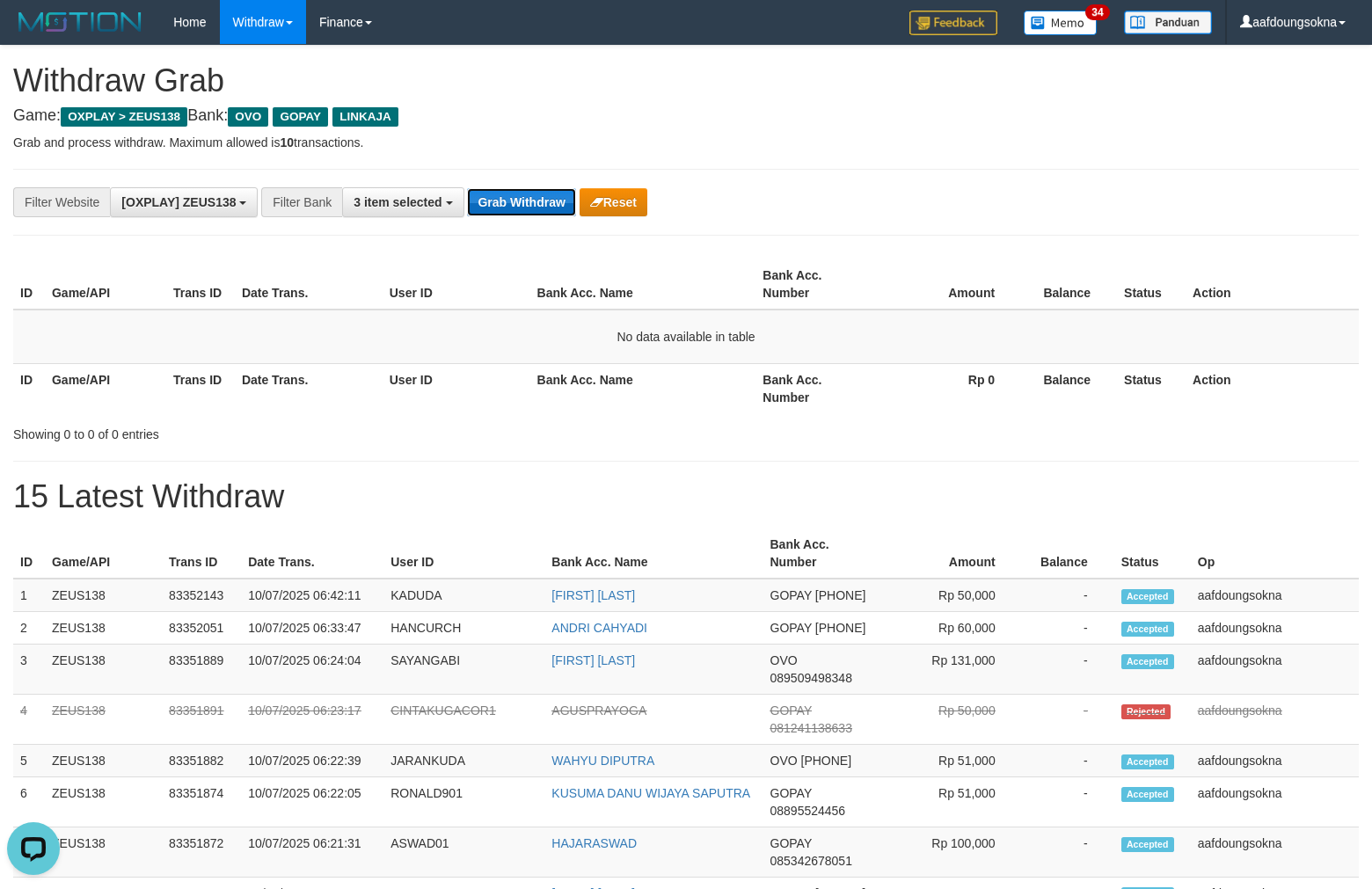 click on "Grab Withdraw" at bounding box center [521, 202] 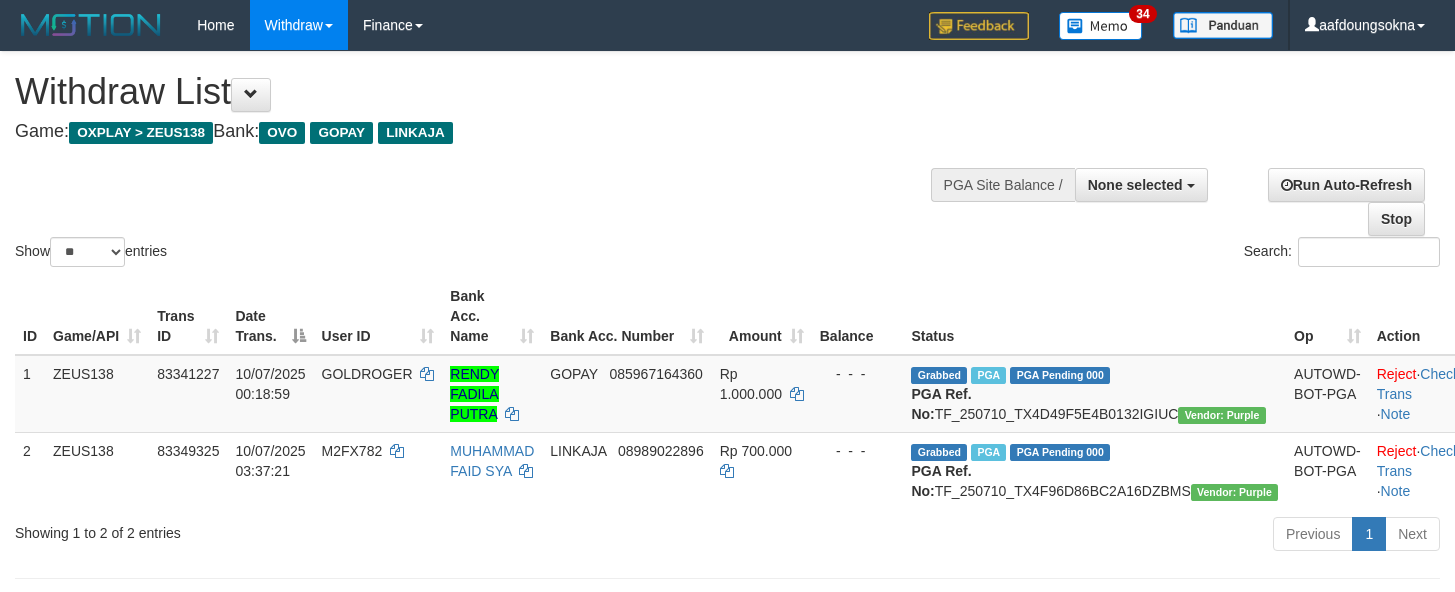 scroll, scrollTop: 208, scrollLeft: 0, axis: vertical 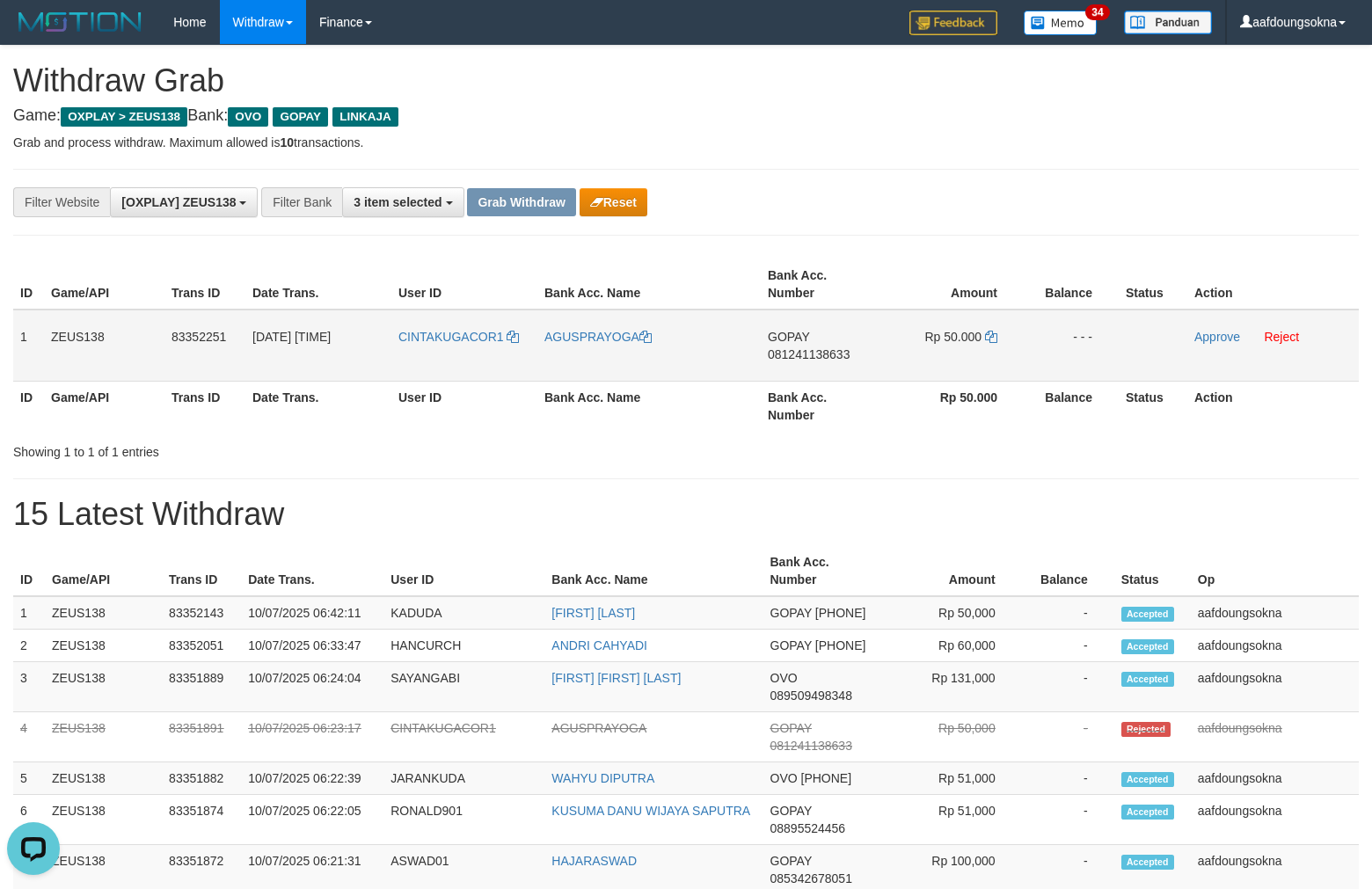 click on "CINTAKUGACOR1" at bounding box center [464, 346] 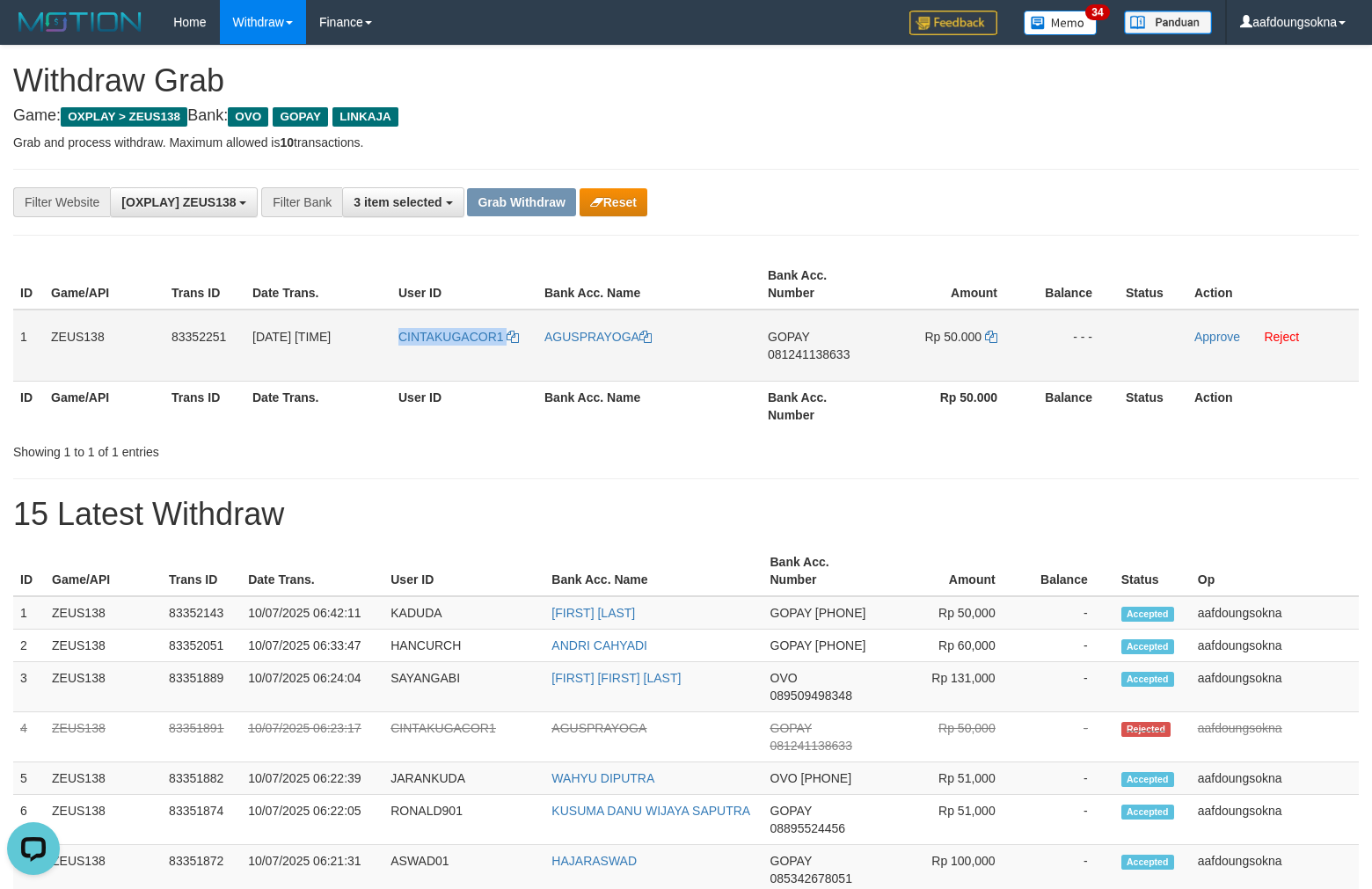 click on "CINTAKUGACOR1" at bounding box center (464, 346) 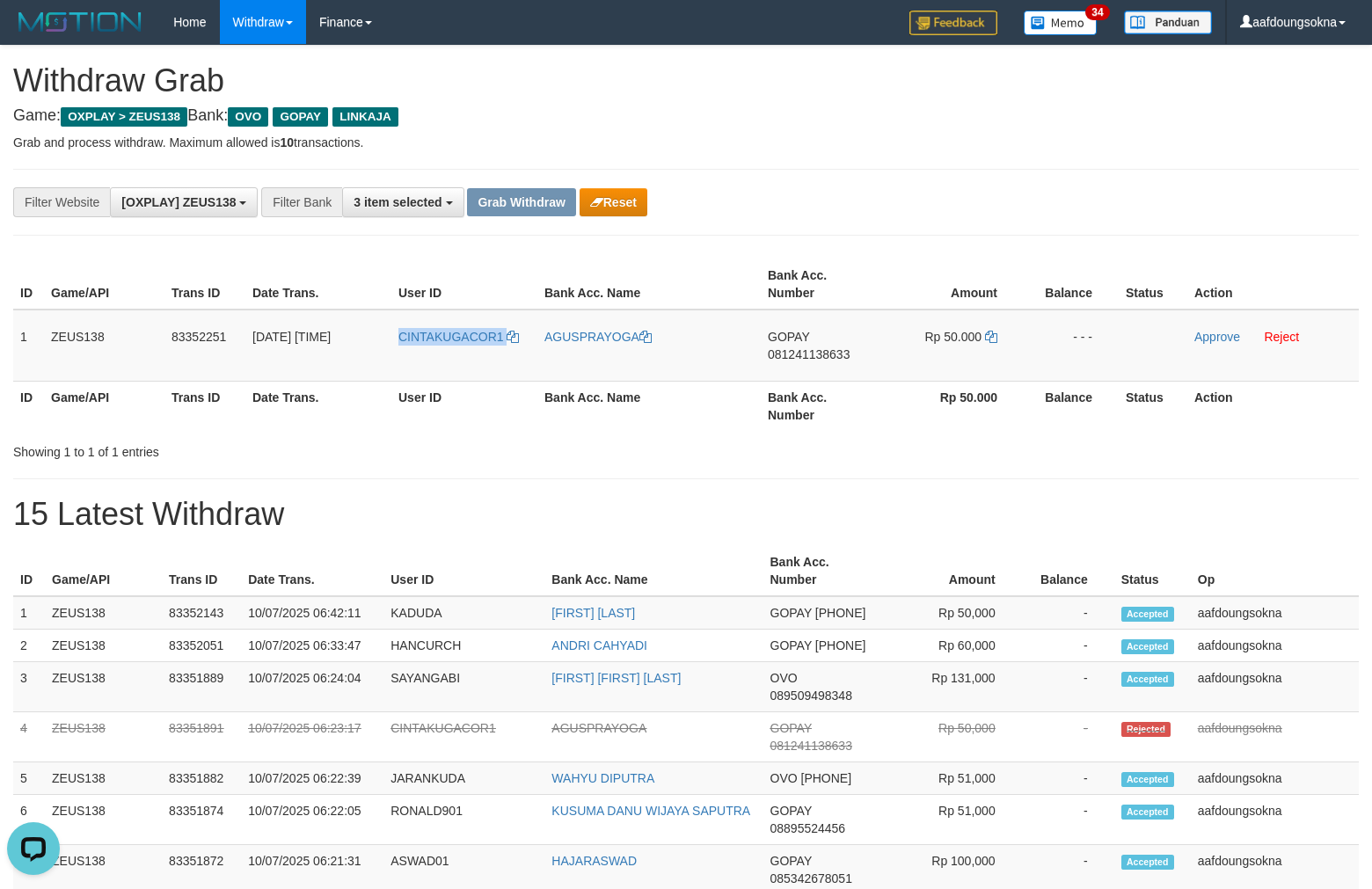 copy on "CINTAKUGACOR1" 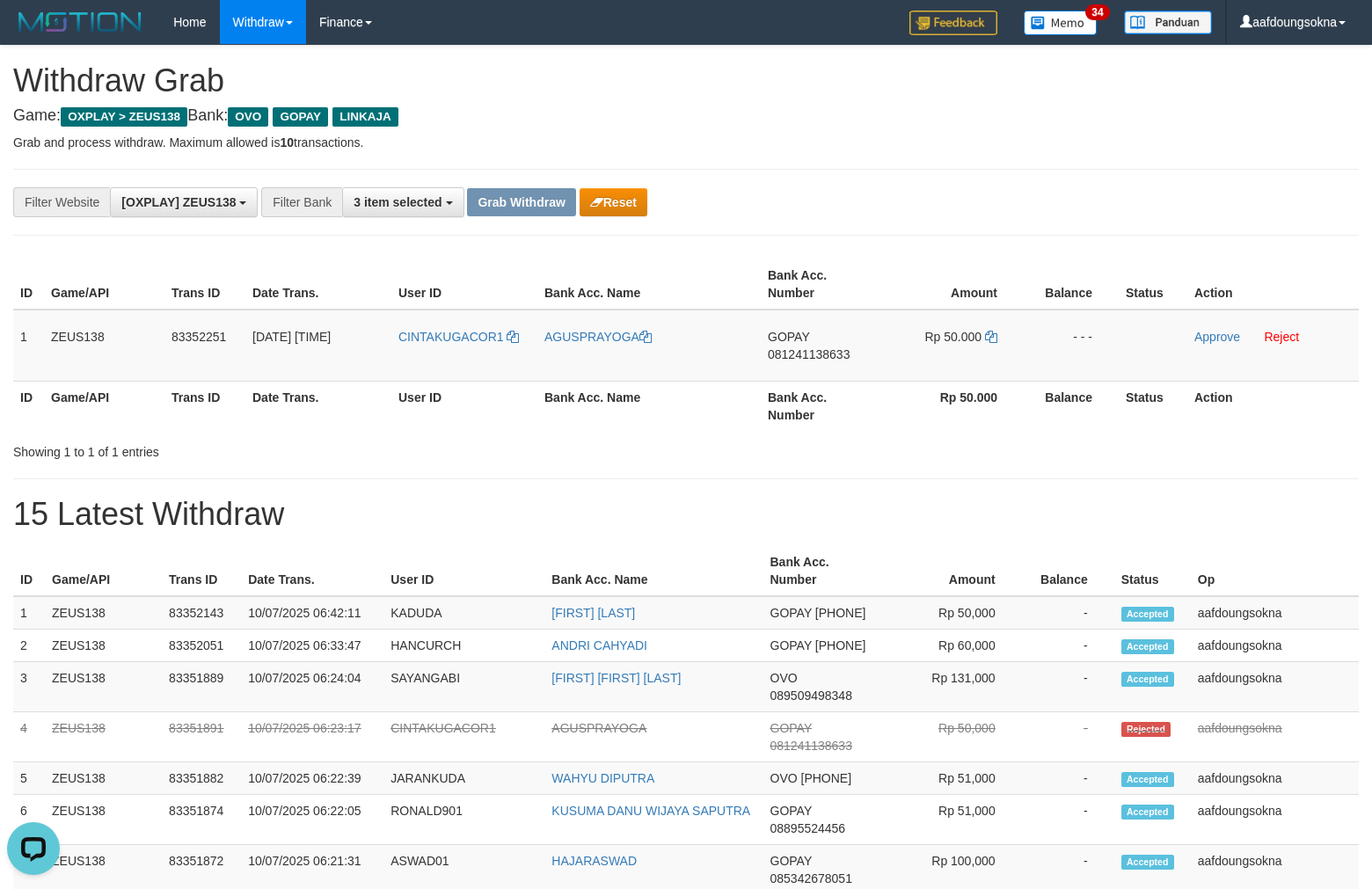drag, startPoint x: 733, startPoint y: 463, endPoint x: 1060, endPoint y: 402, distance: 332.6409 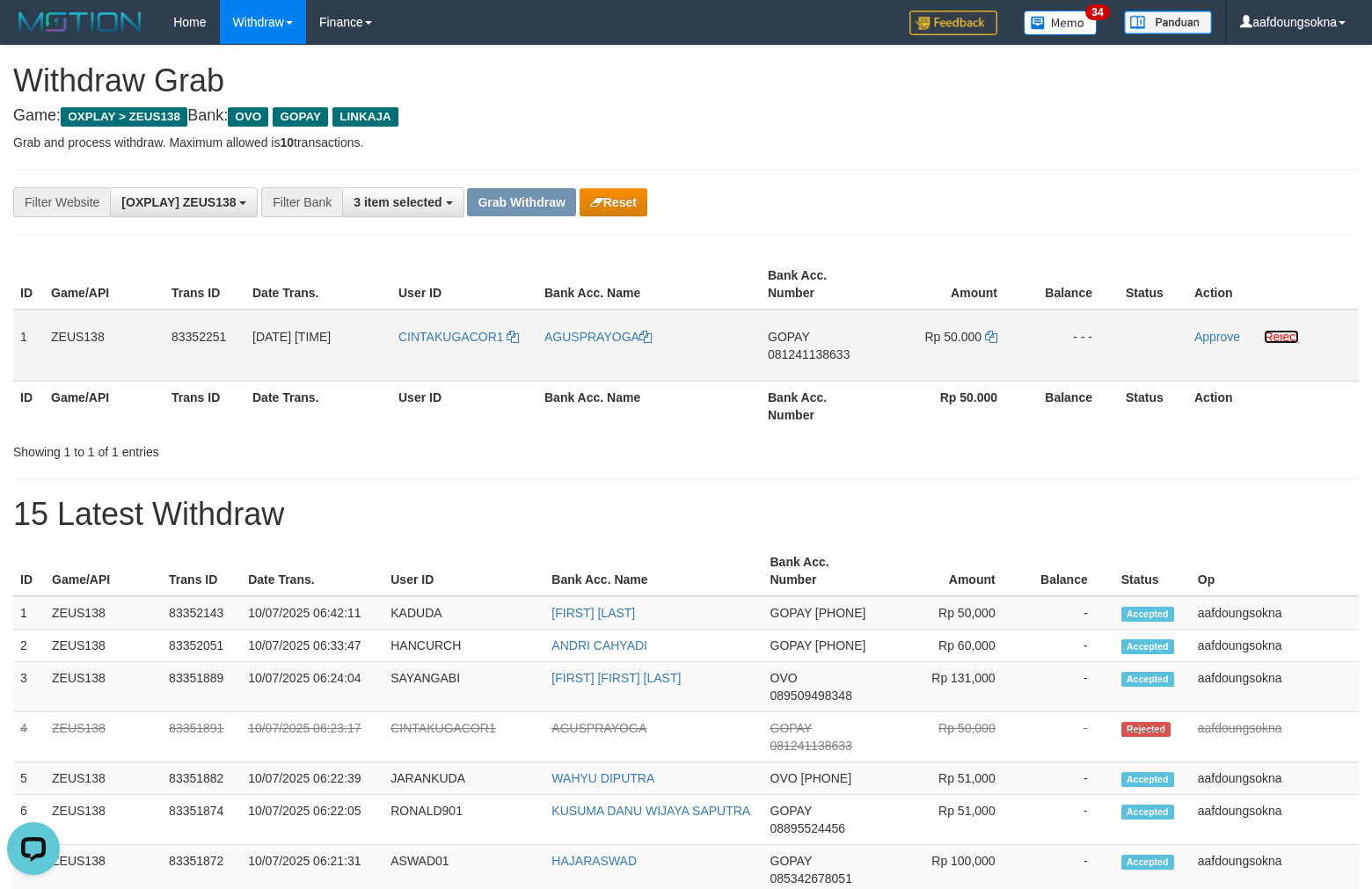 click on "Reject" at bounding box center [1281, 337] 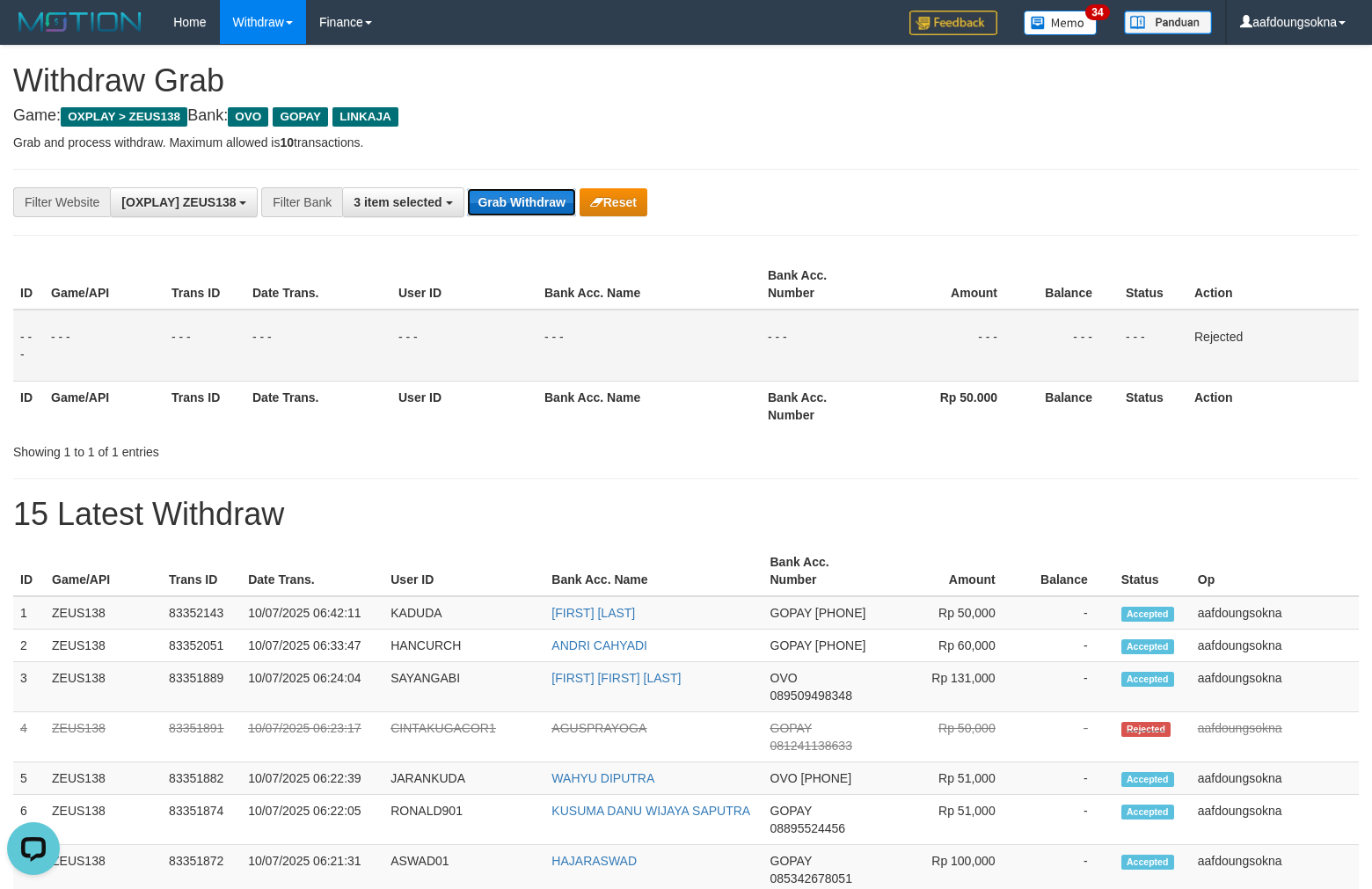 drag, startPoint x: 537, startPoint y: 200, endPoint x: 558, endPoint y: 208, distance: 22.472205 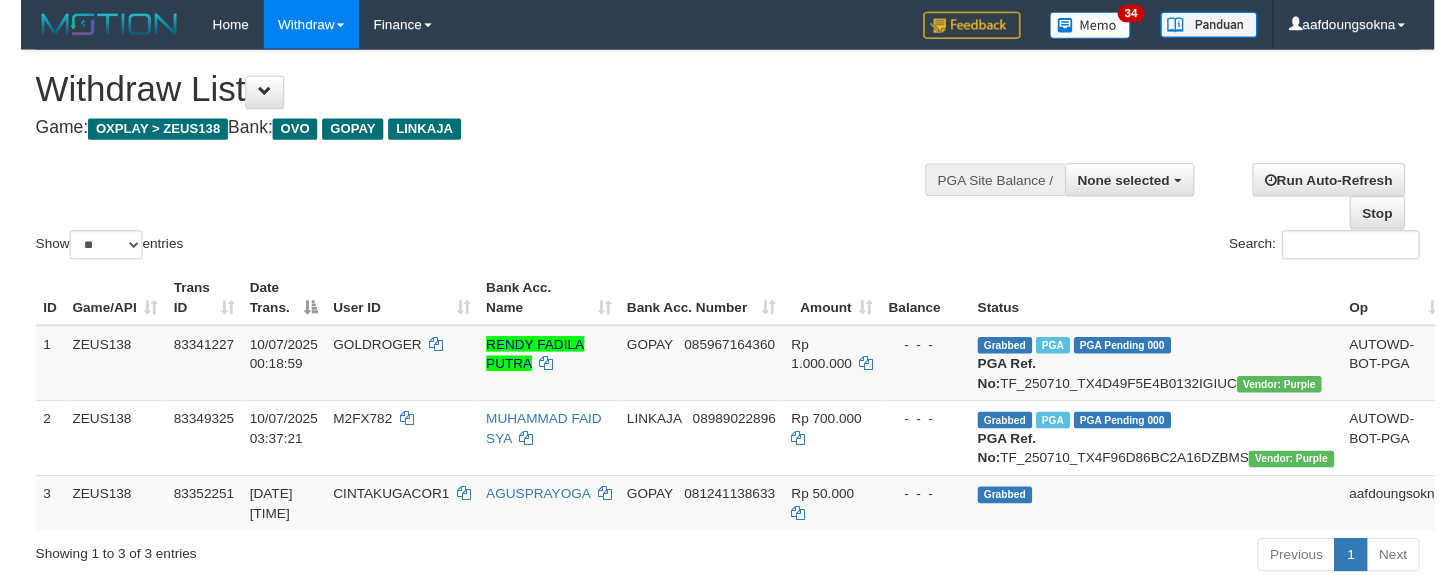 scroll, scrollTop: 208, scrollLeft: 0, axis: vertical 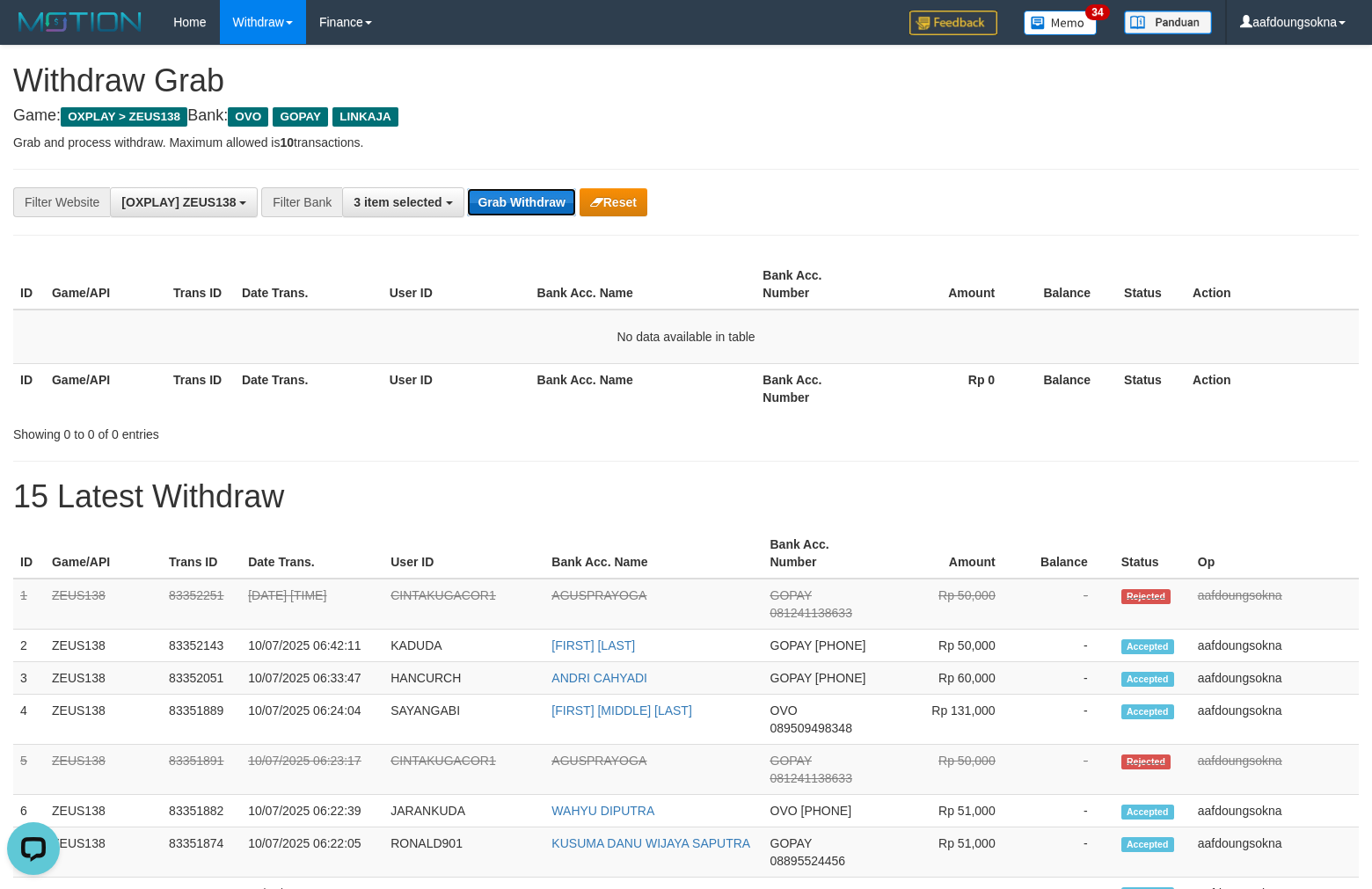 click on "Grab Withdraw" at bounding box center (521, 202) 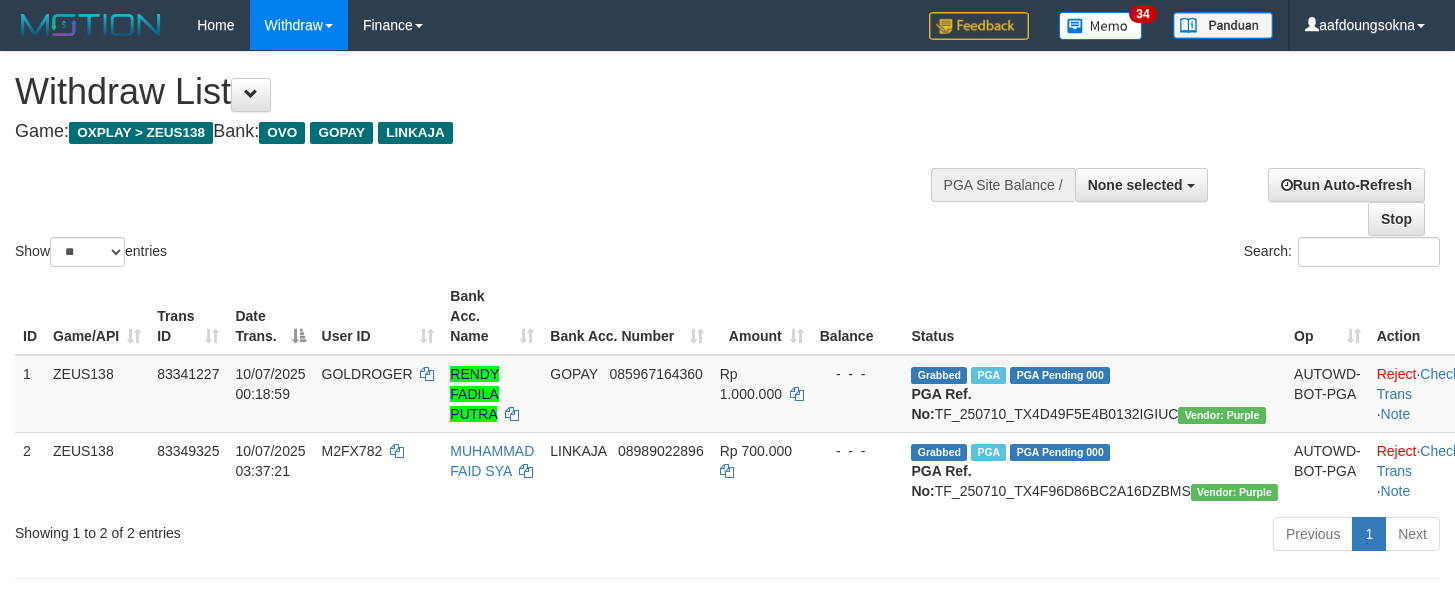 scroll, scrollTop: 208, scrollLeft: 0, axis: vertical 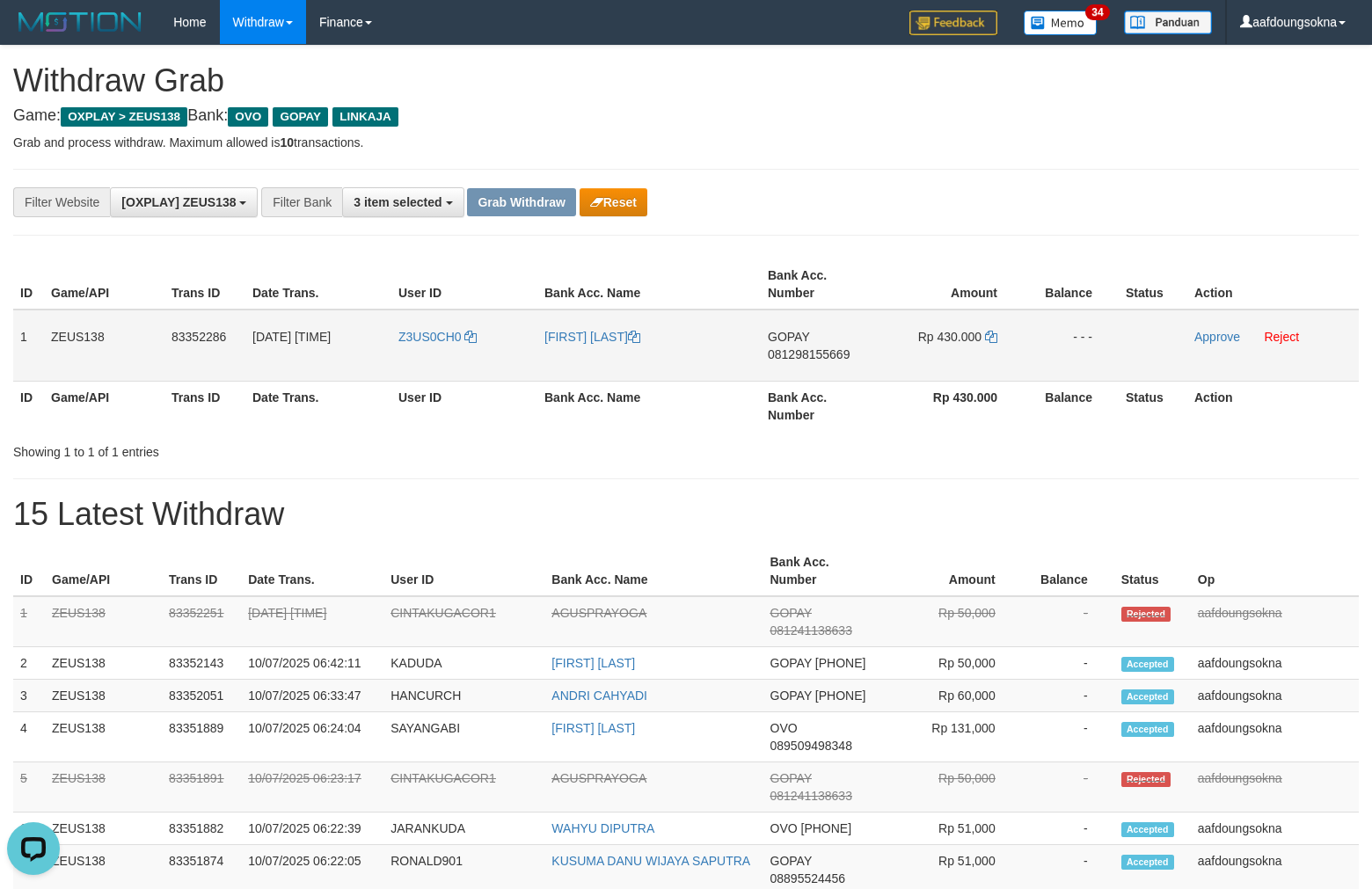 click on "Z3US0CH0" at bounding box center (464, 346) 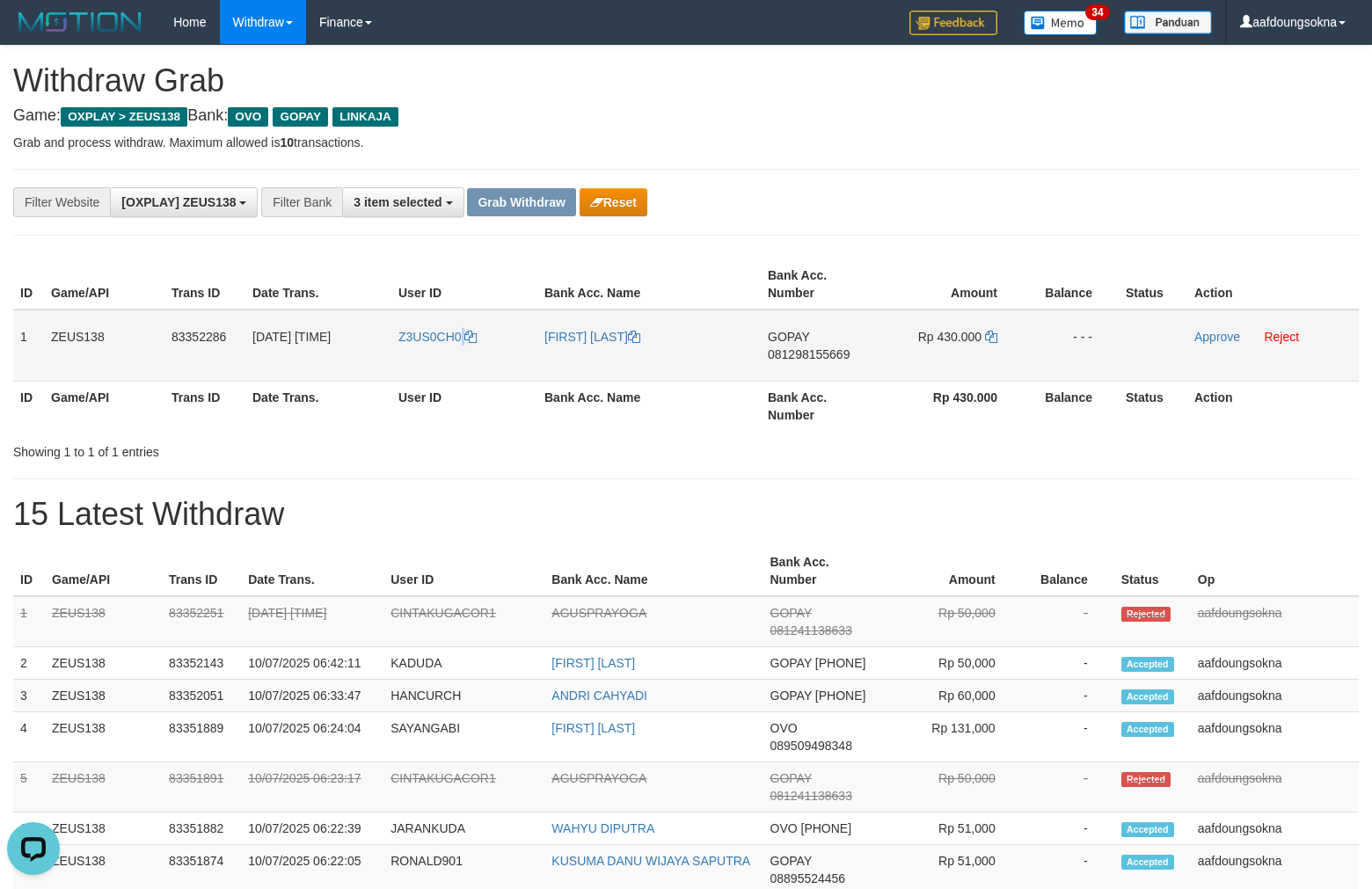 click on "Z3US0CH0" at bounding box center (464, 346) 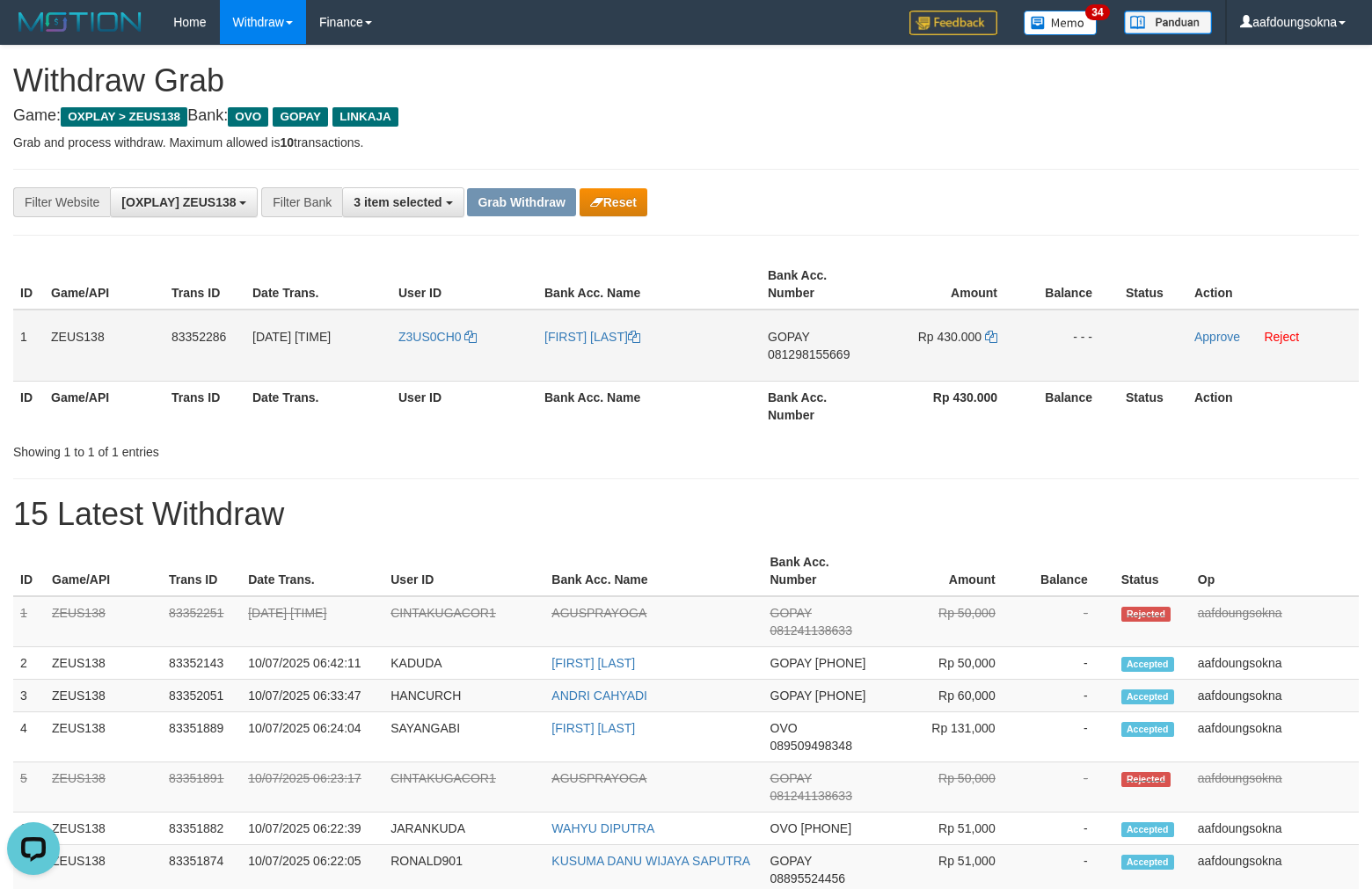 click on "Z3US0CH0" at bounding box center (464, 346) 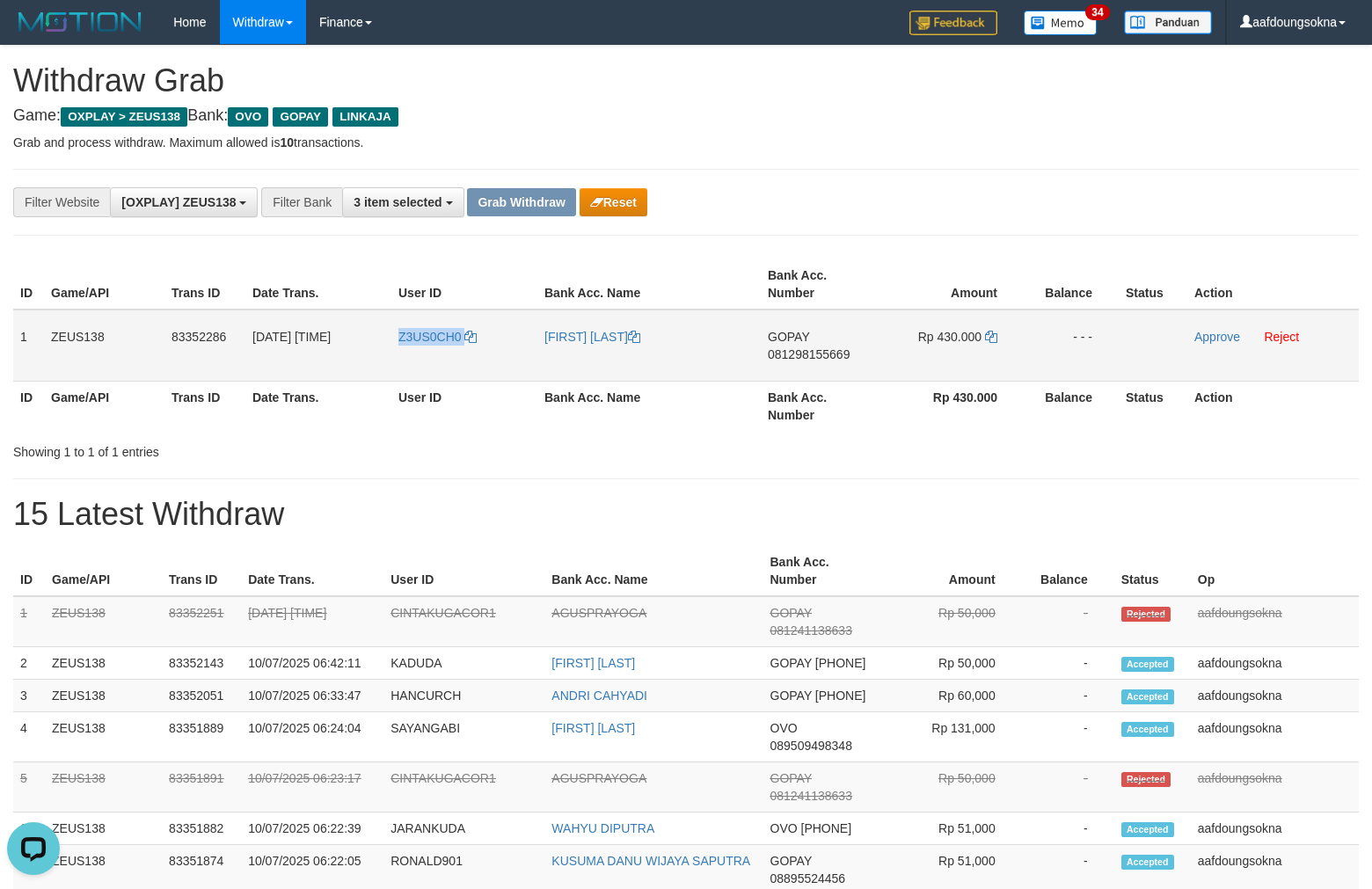 click on "Z3US0CH0" at bounding box center [464, 346] 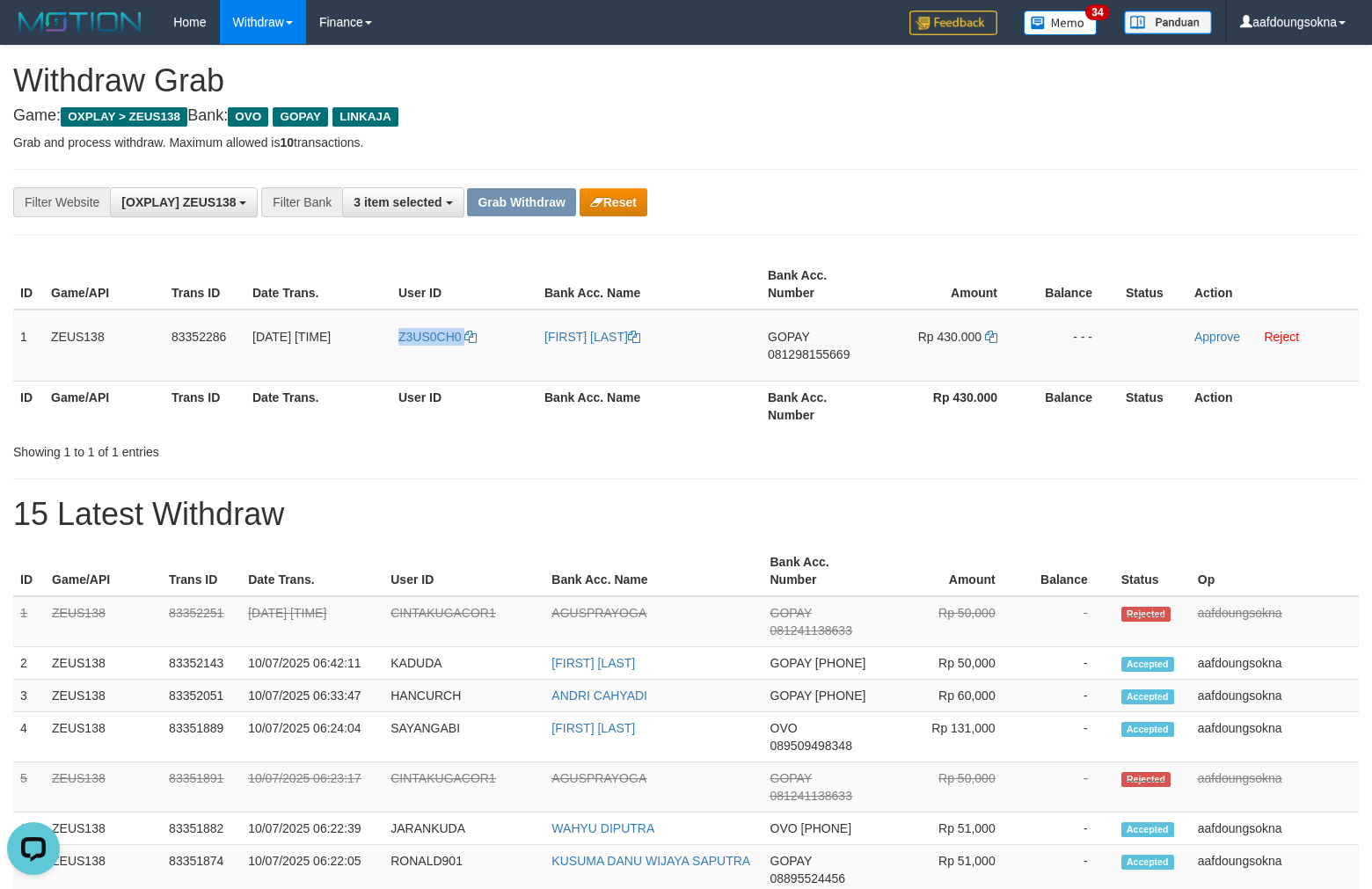 copy on "Z3US0CH0" 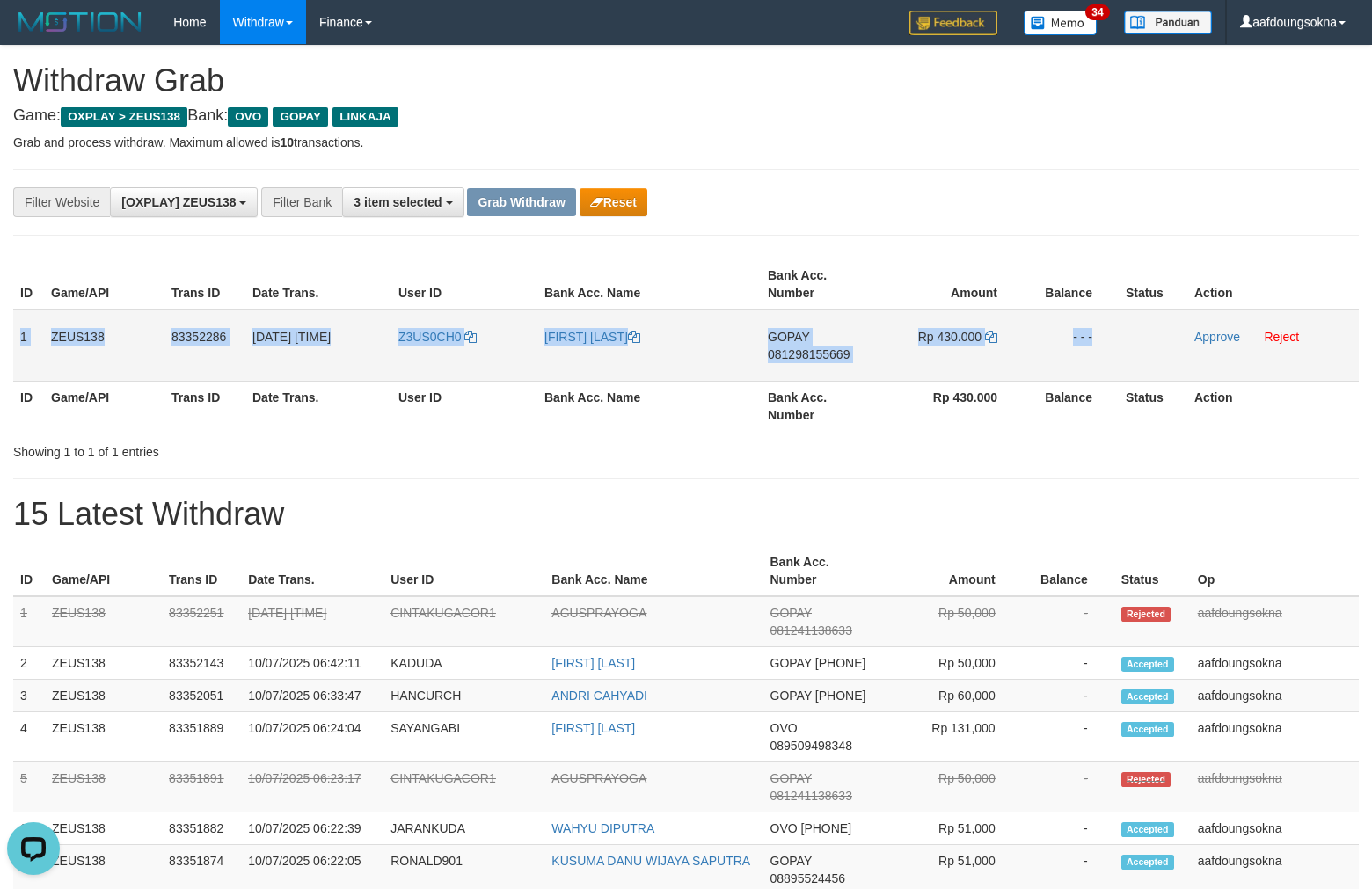 copy on "1
ZEUS138
83352286
10/07/2025 06:49:30
Z3US0CH0
DWI SUGIHARTO
GOPAY
081298155669
Rp 430.000
- - -" 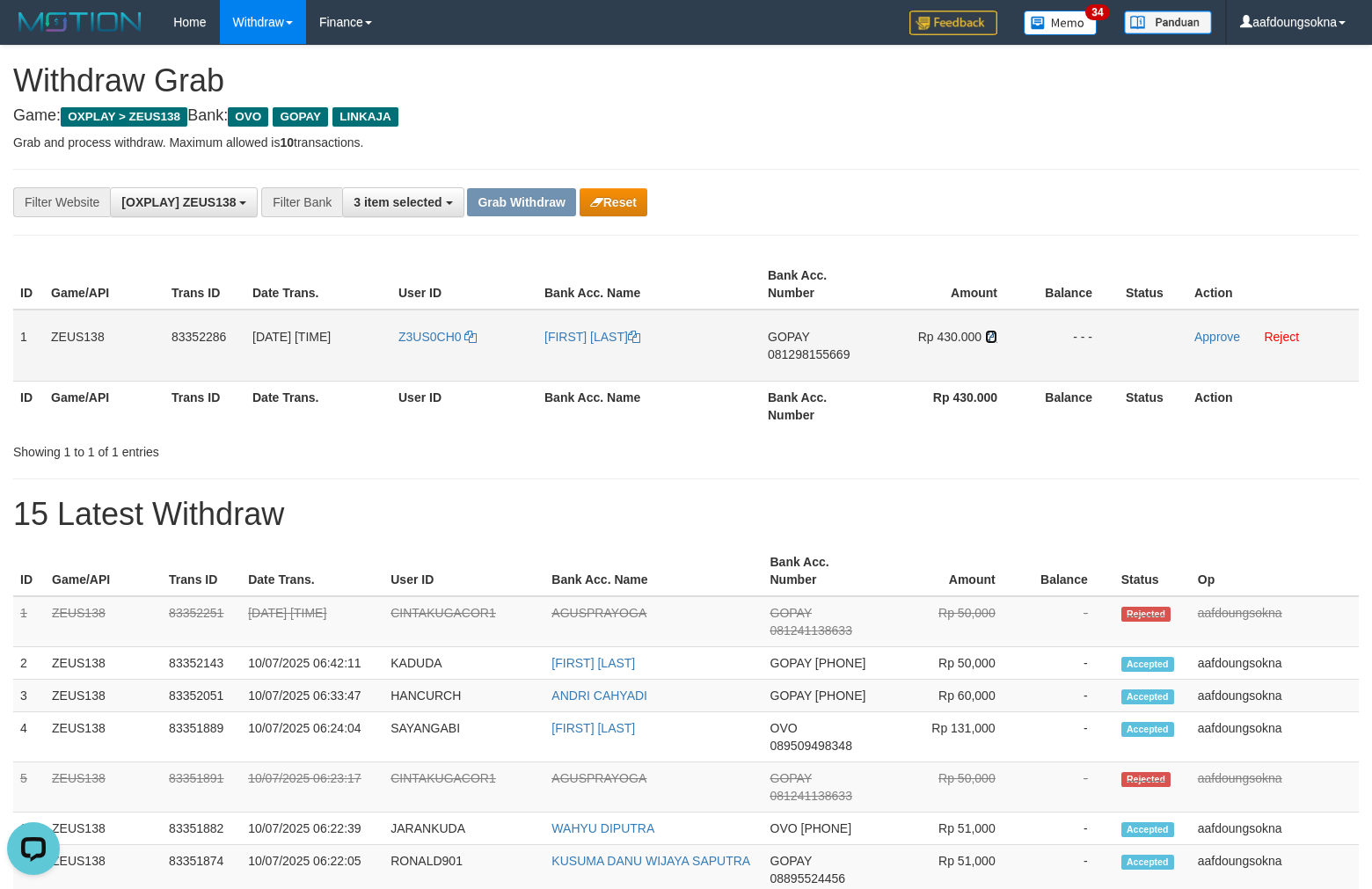 click at bounding box center (634, 337) 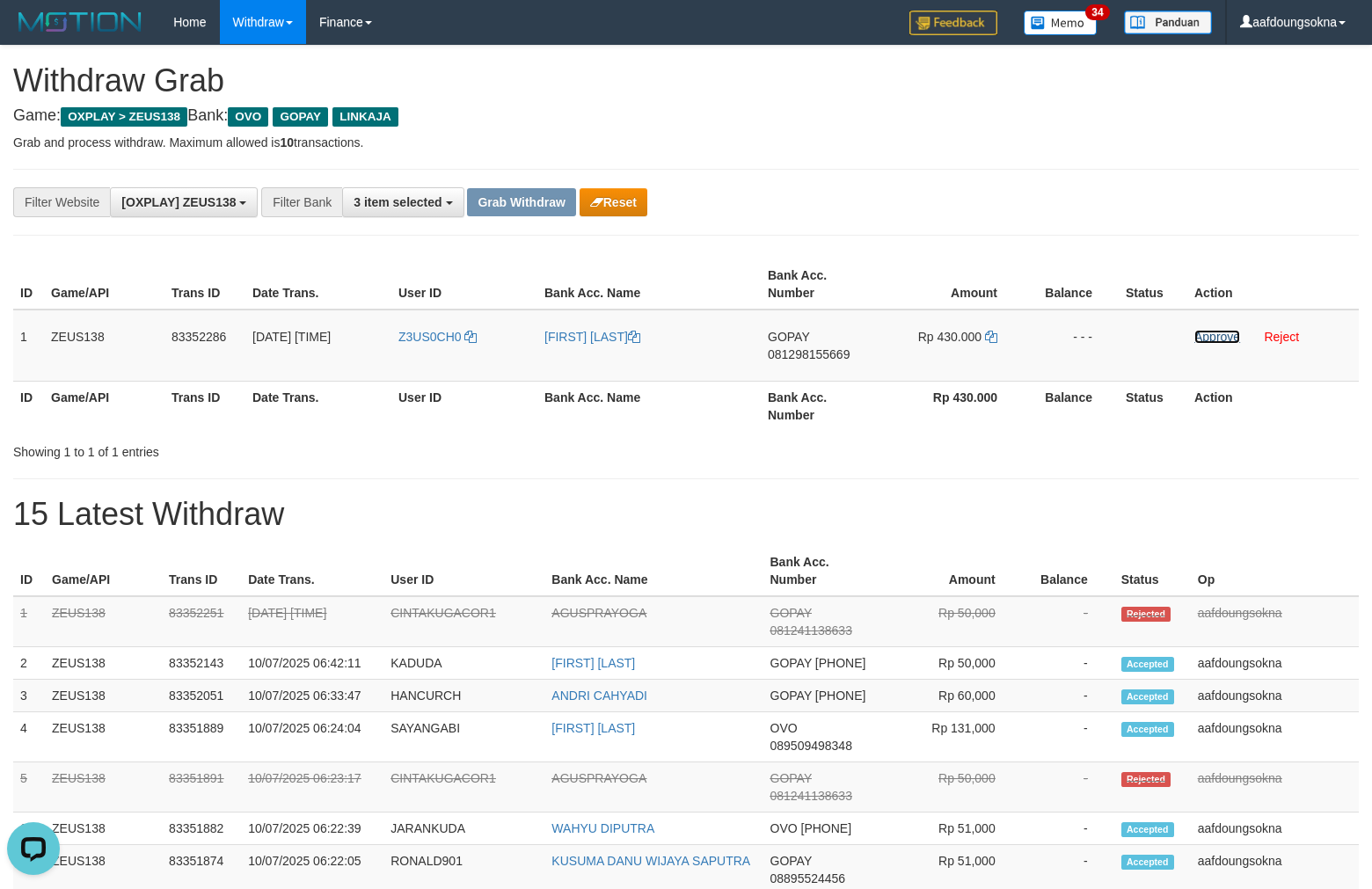 drag, startPoint x: 1210, startPoint y: 335, endPoint x: 768, endPoint y: 211, distance: 459.06427 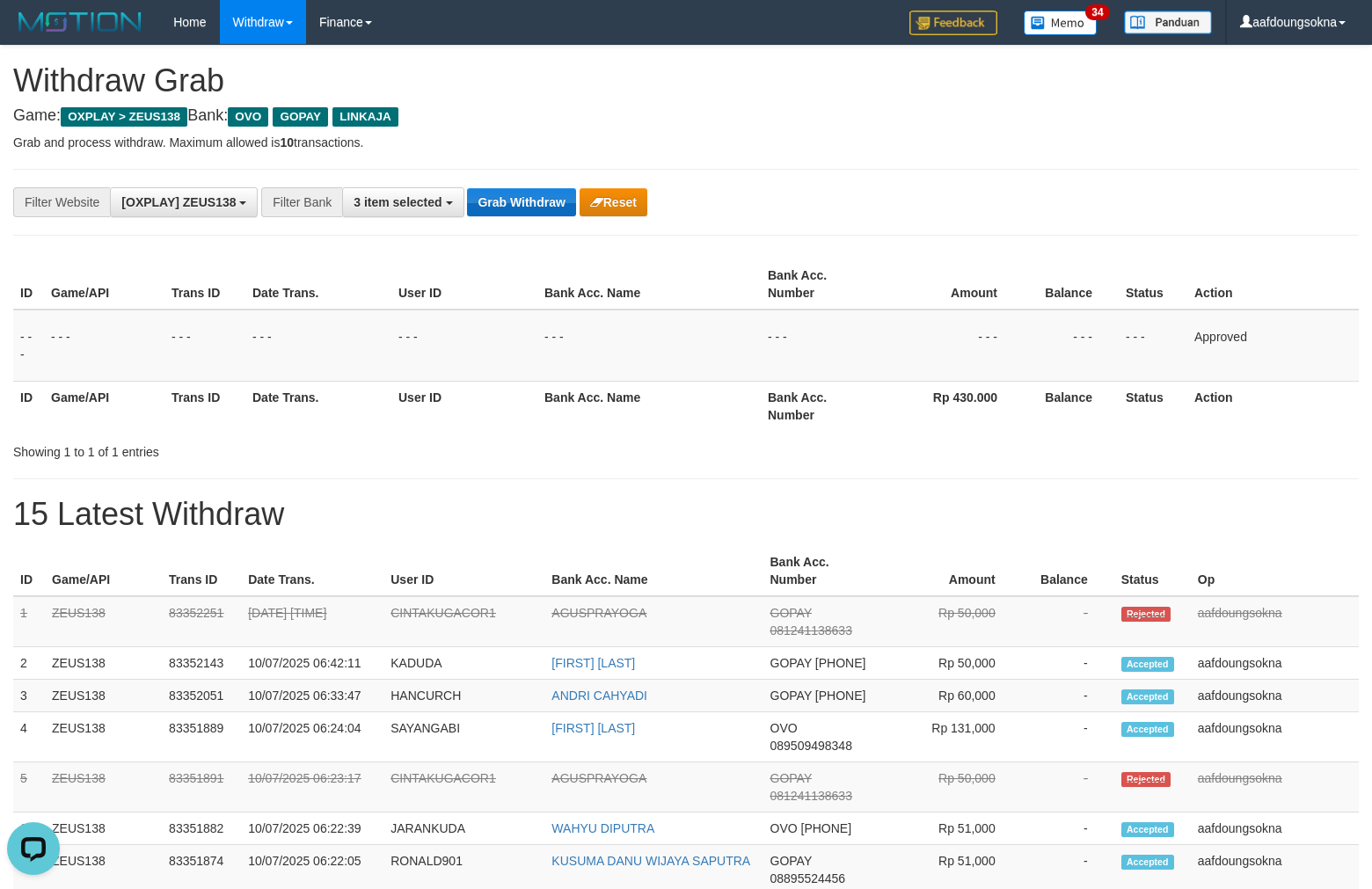 drag, startPoint x: 462, startPoint y: 200, endPoint x: 512, endPoint y: 213, distance: 51.662365 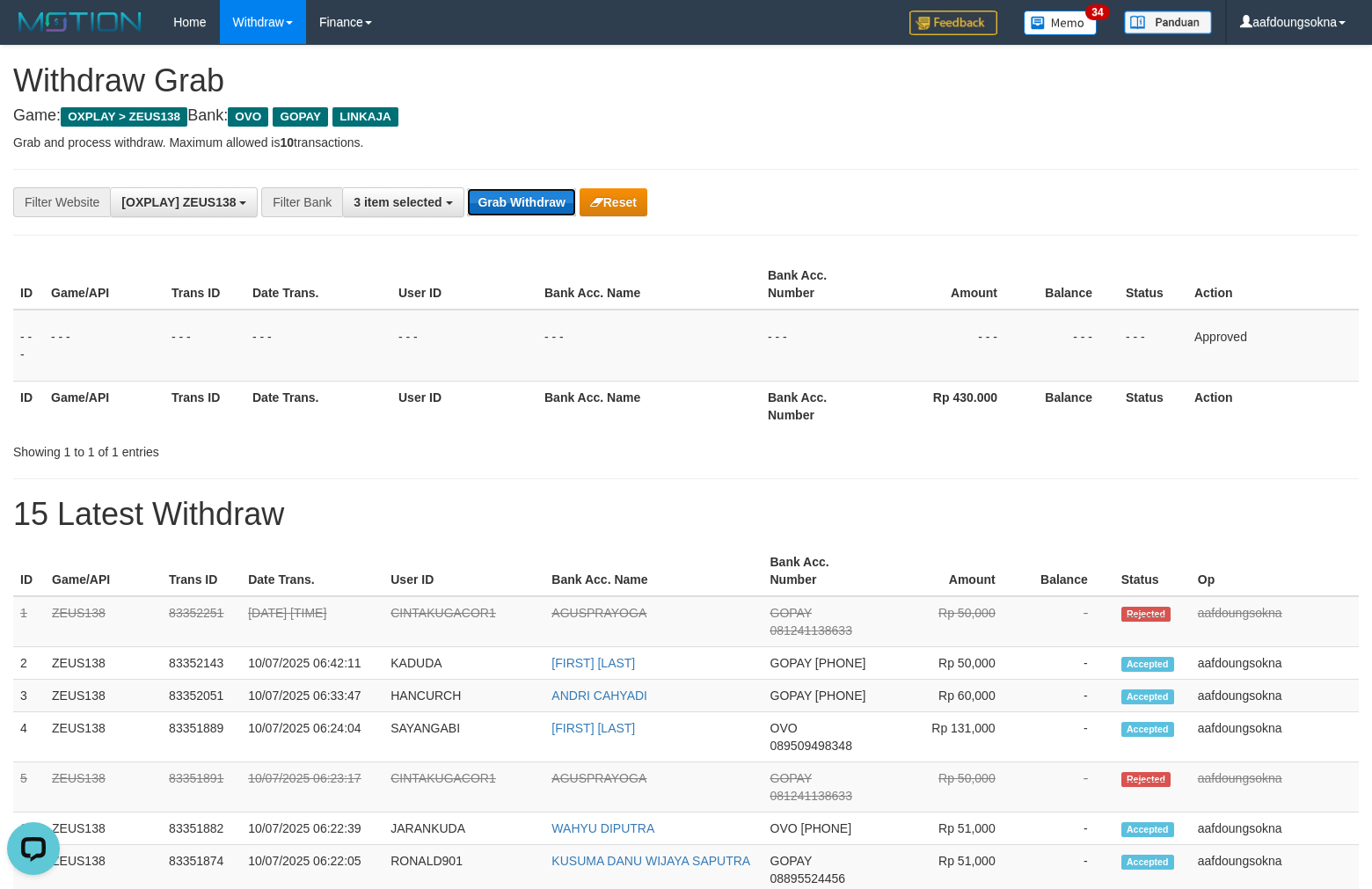 click on "Grab Withdraw" at bounding box center (521, 202) 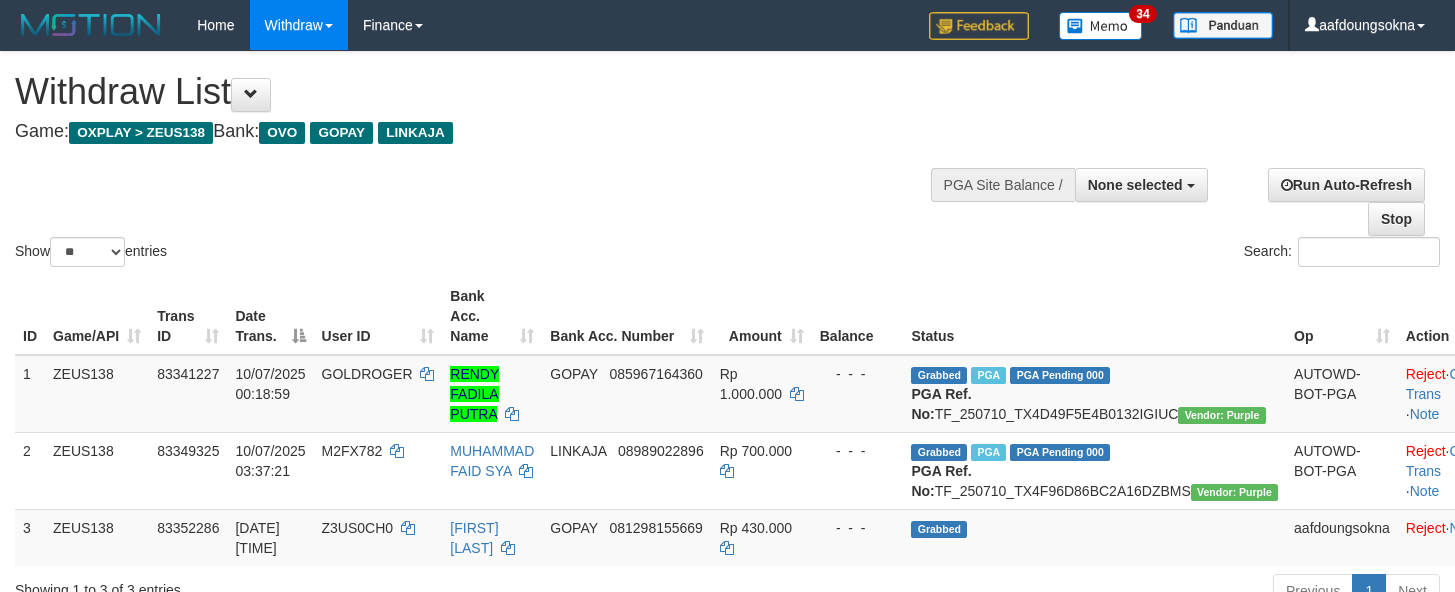 scroll, scrollTop: 208, scrollLeft: 0, axis: vertical 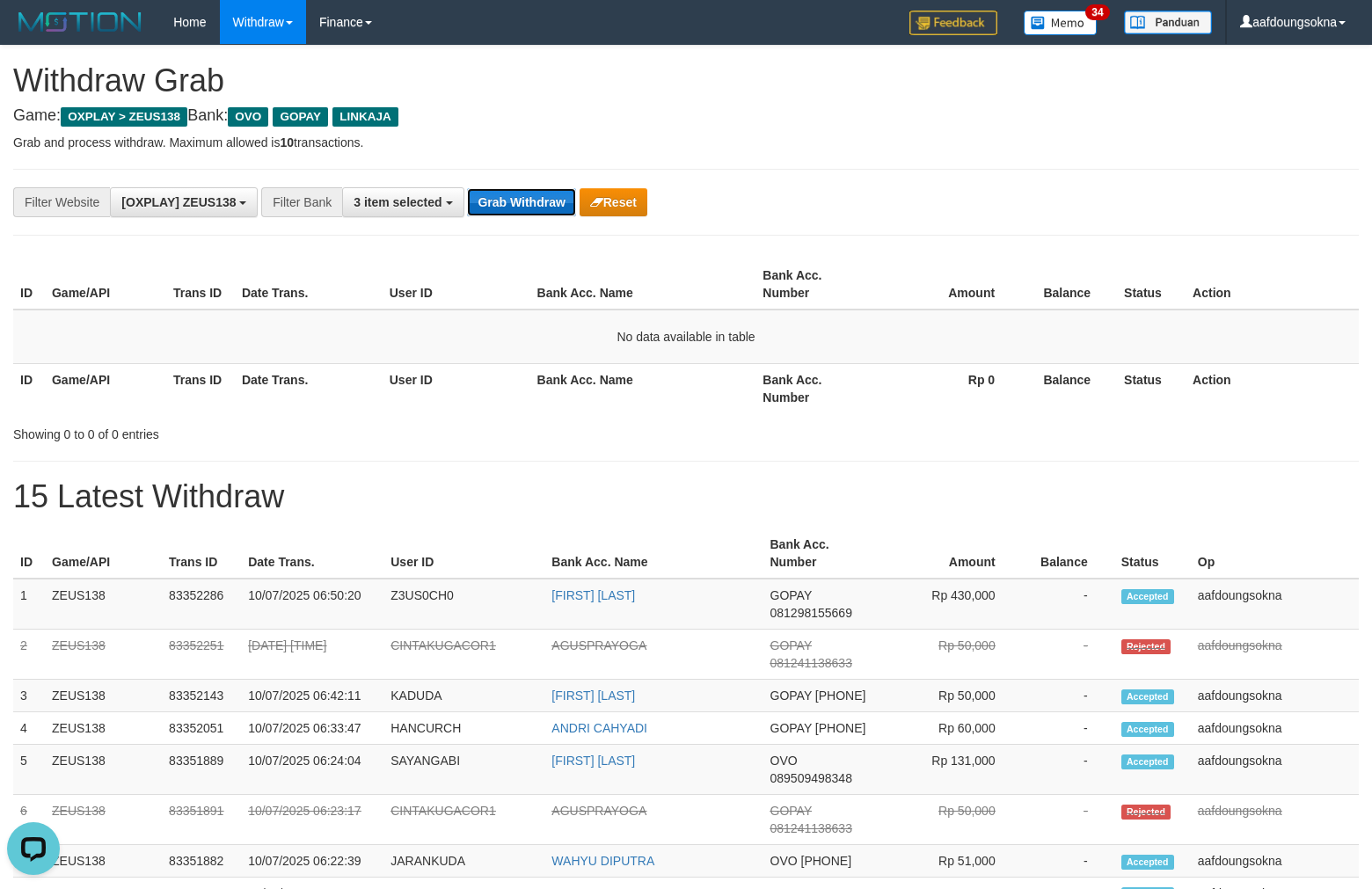 click on "Grab Withdraw" at bounding box center [521, 202] 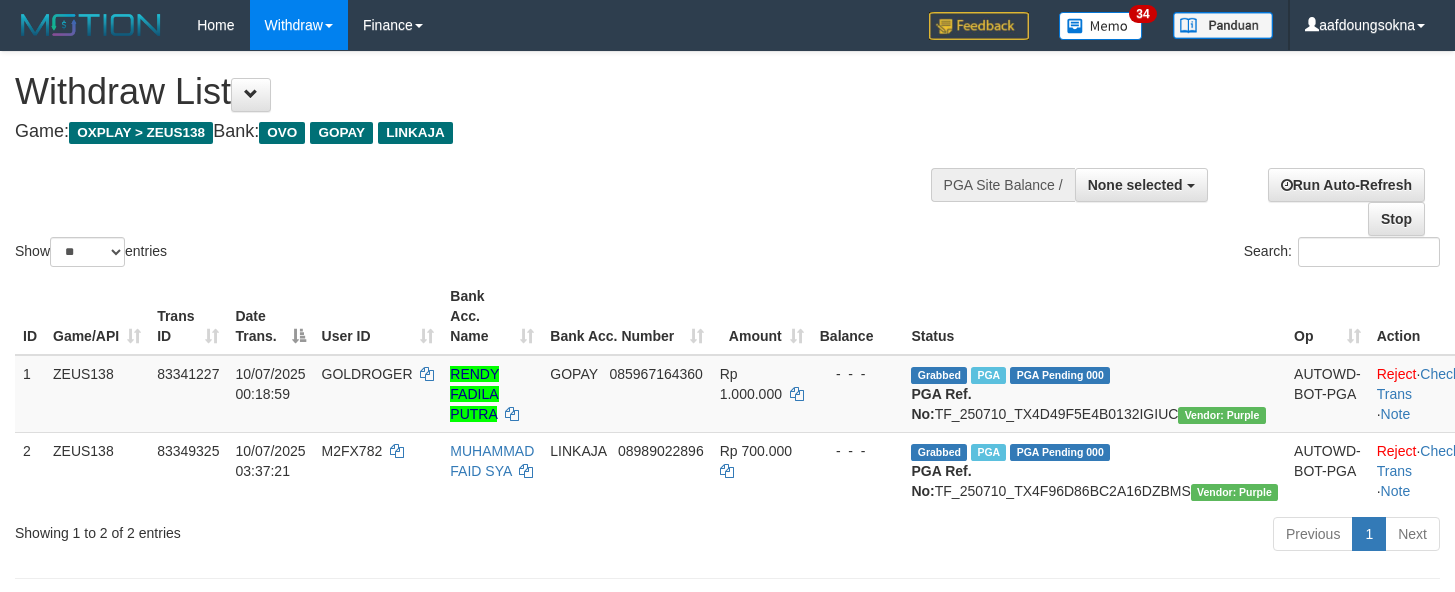 scroll, scrollTop: 208, scrollLeft: 0, axis: vertical 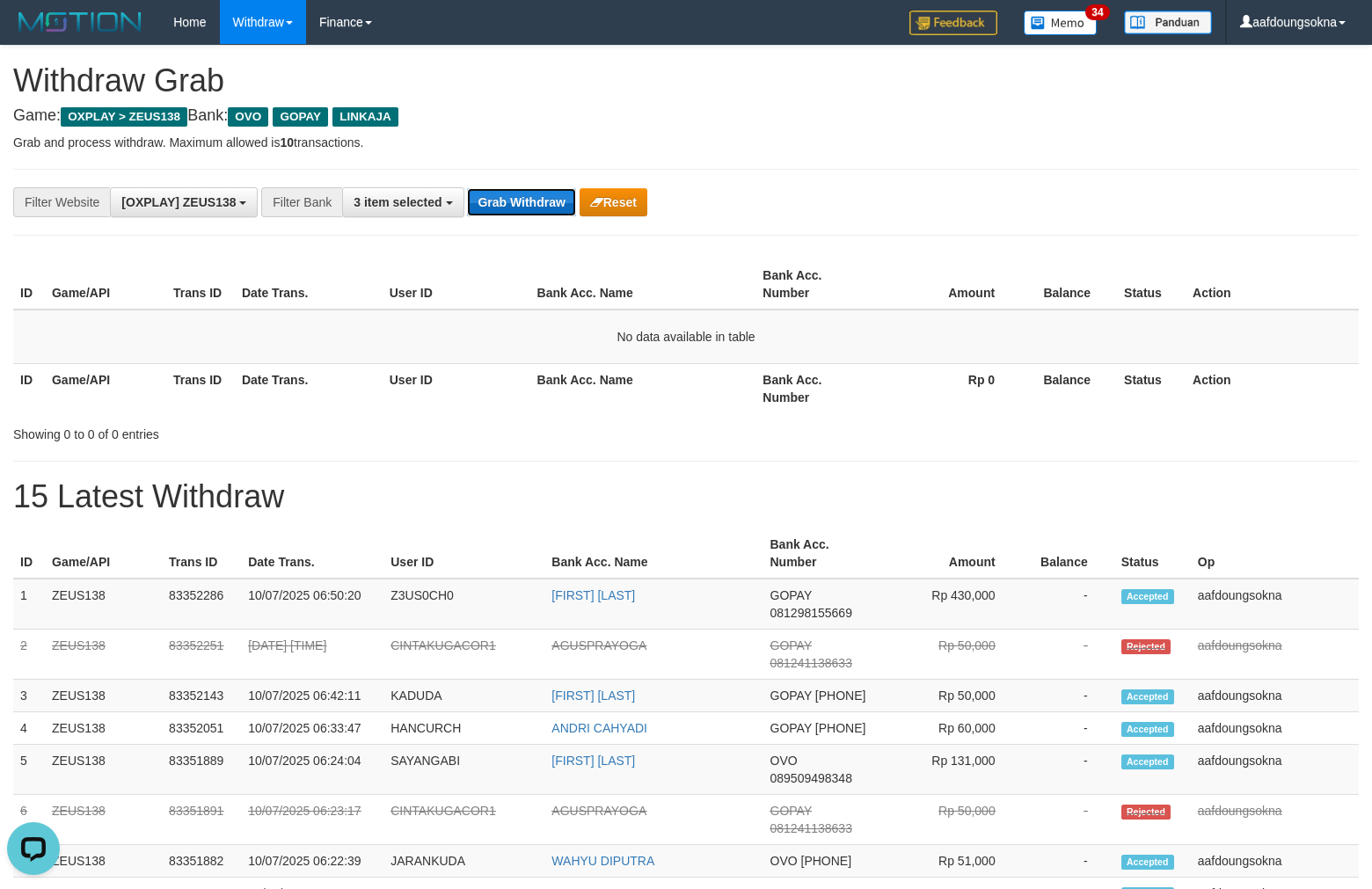 click on "Grab Withdraw" at bounding box center (521, 202) 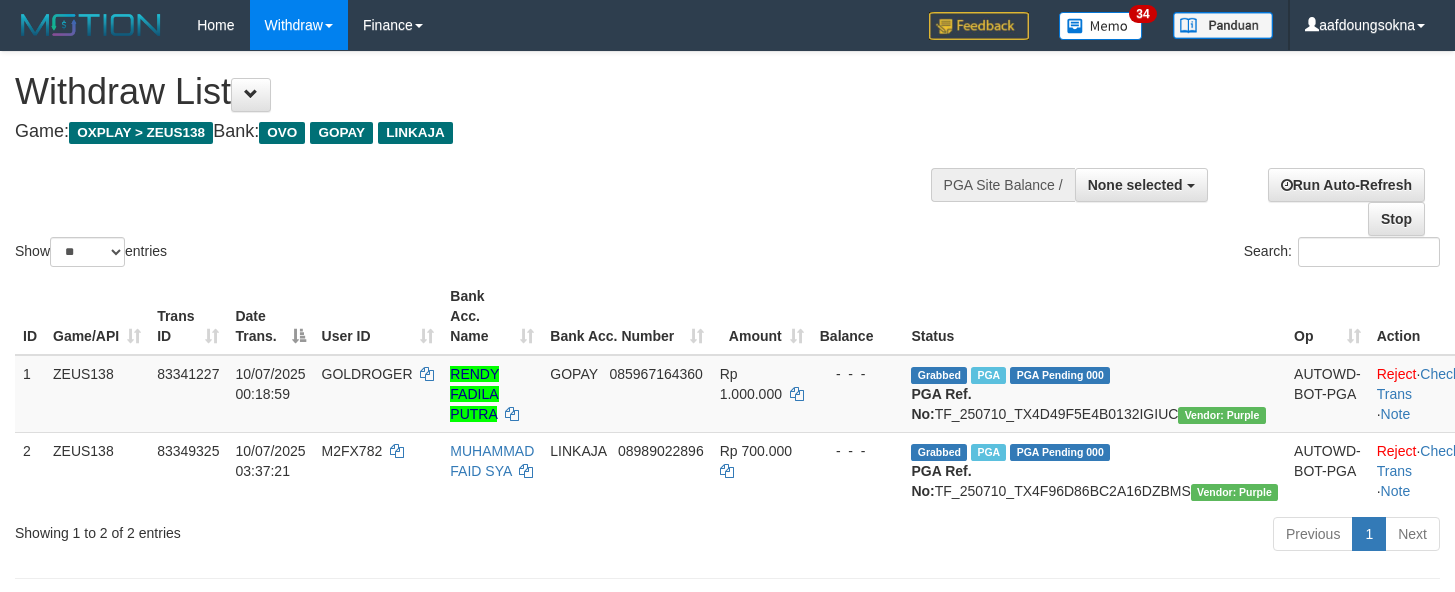 scroll, scrollTop: 208, scrollLeft: 0, axis: vertical 